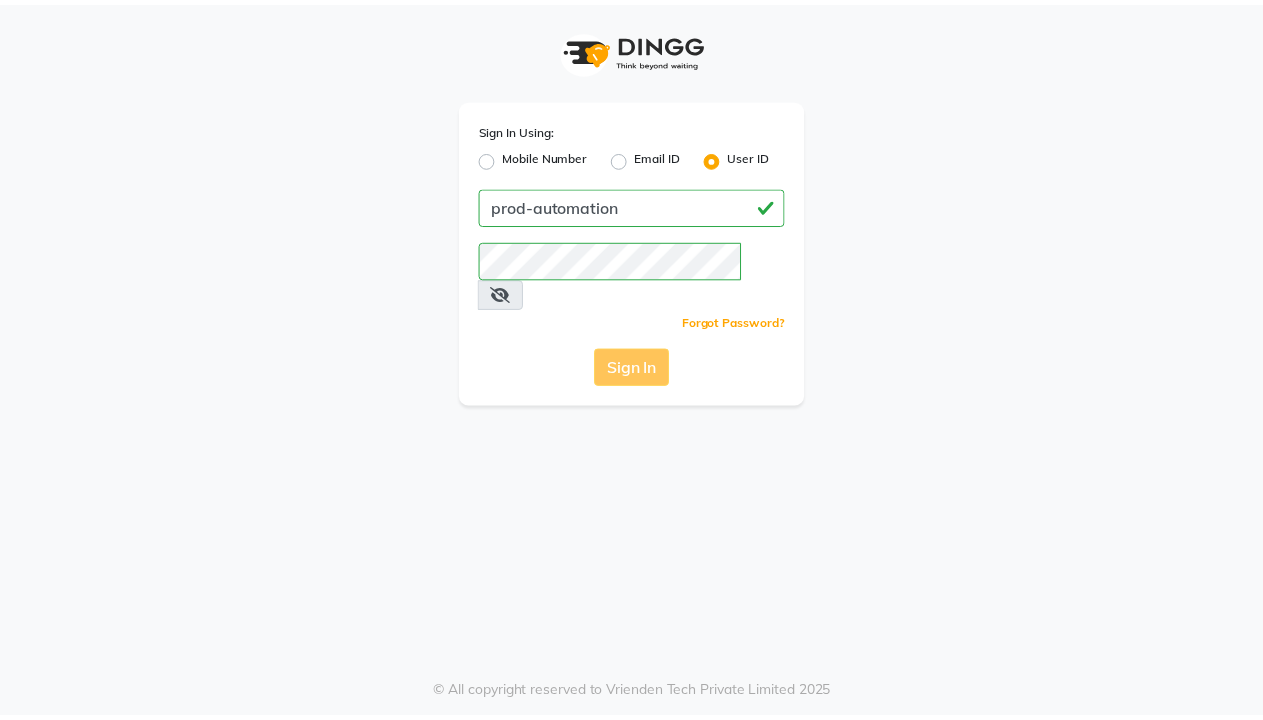 scroll, scrollTop: 0, scrollLeft: 0, axis: both 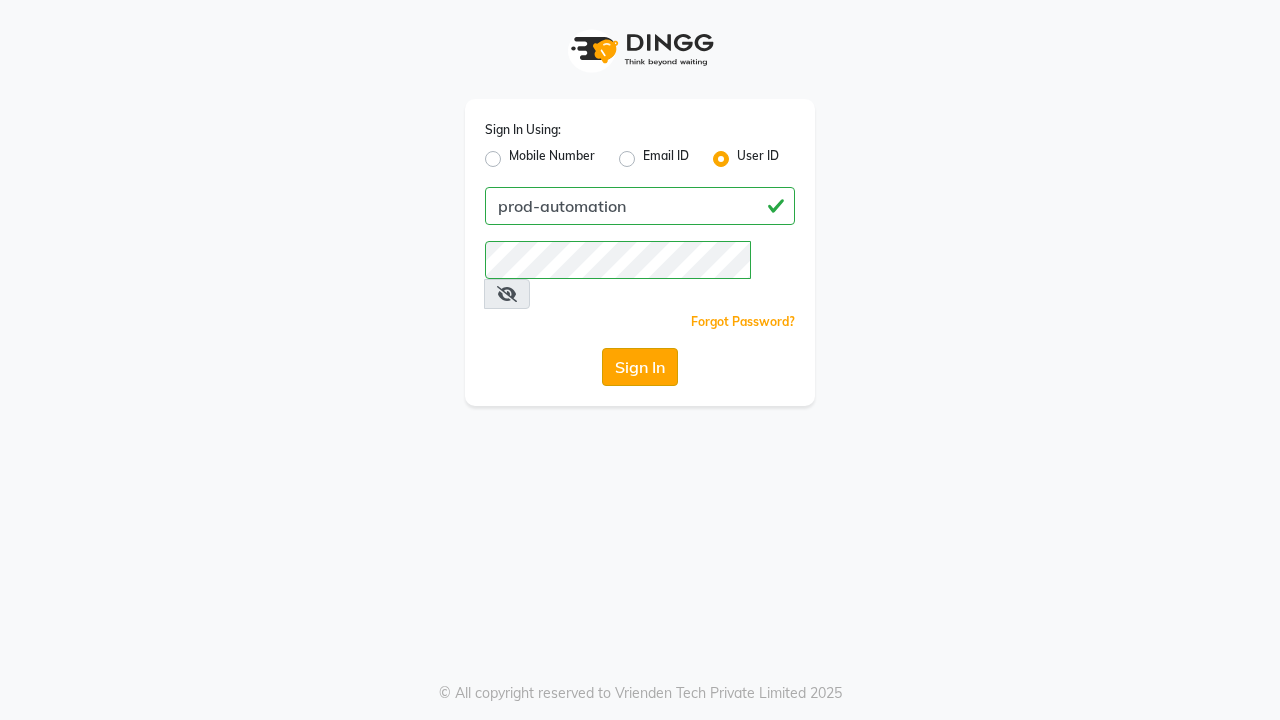 click on "Sign In" 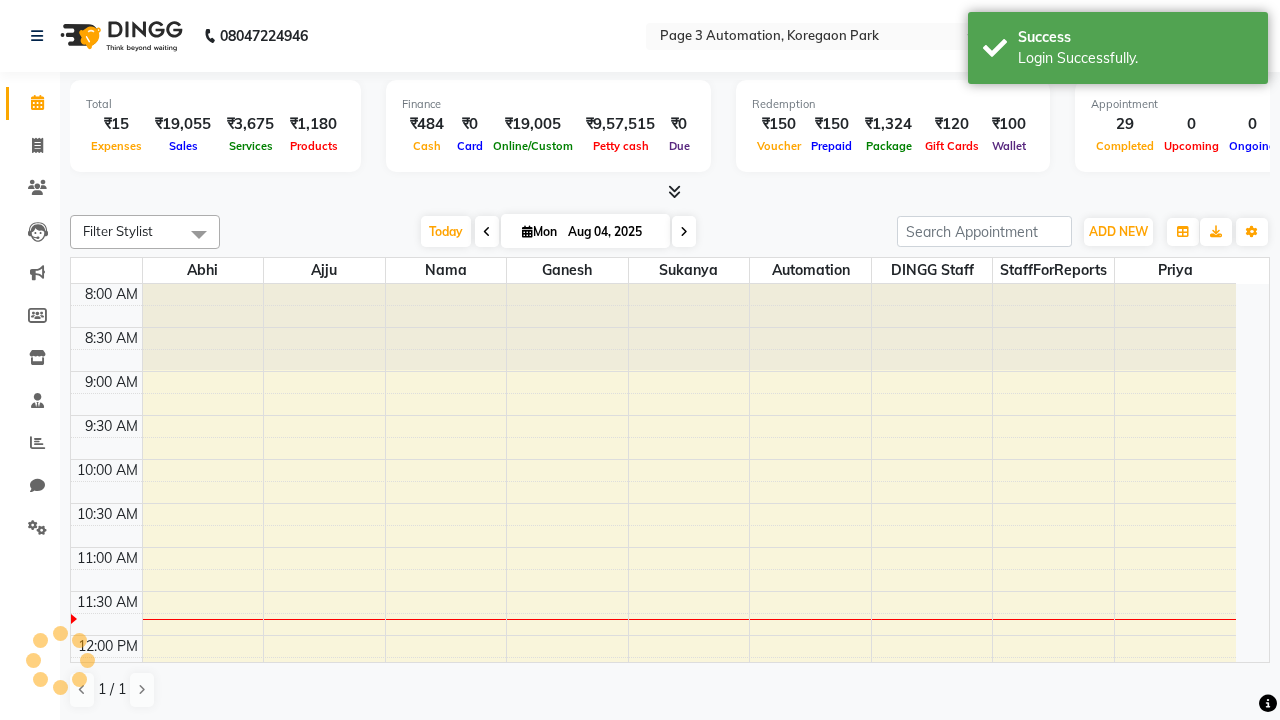 select on "en" 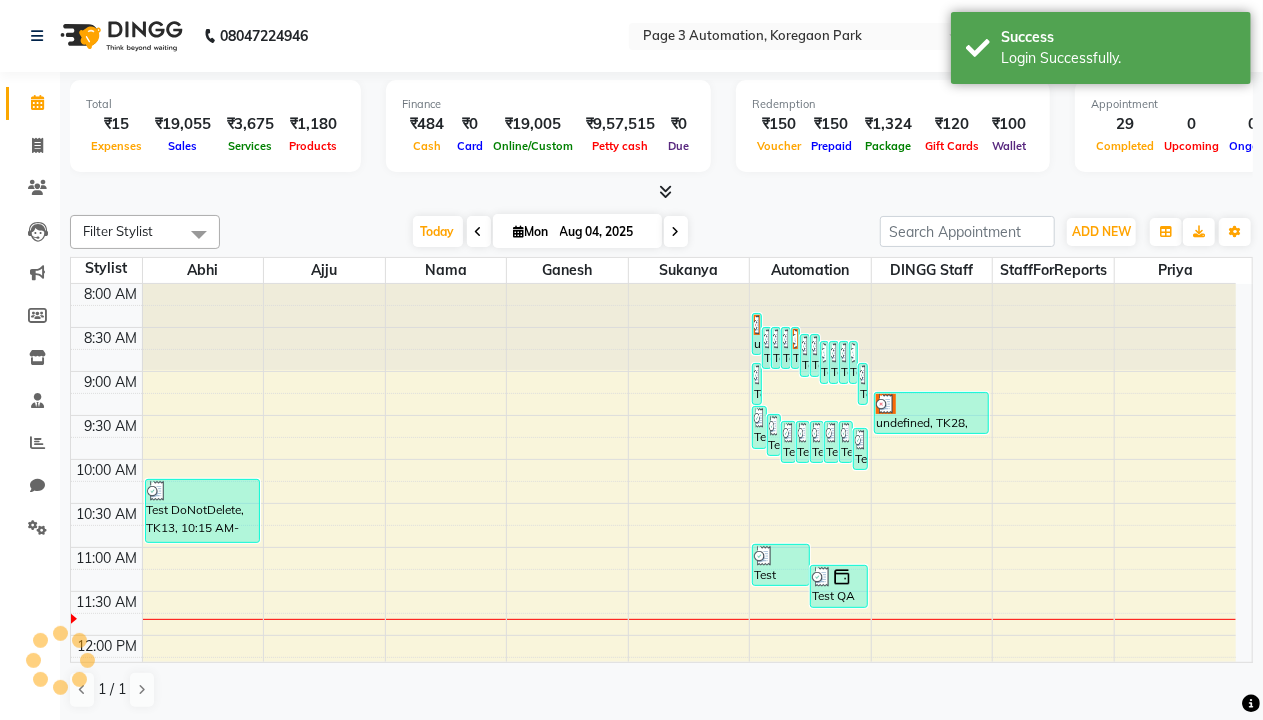 scroll, scrollTop: 0, scrollLeft: 0, axis: both 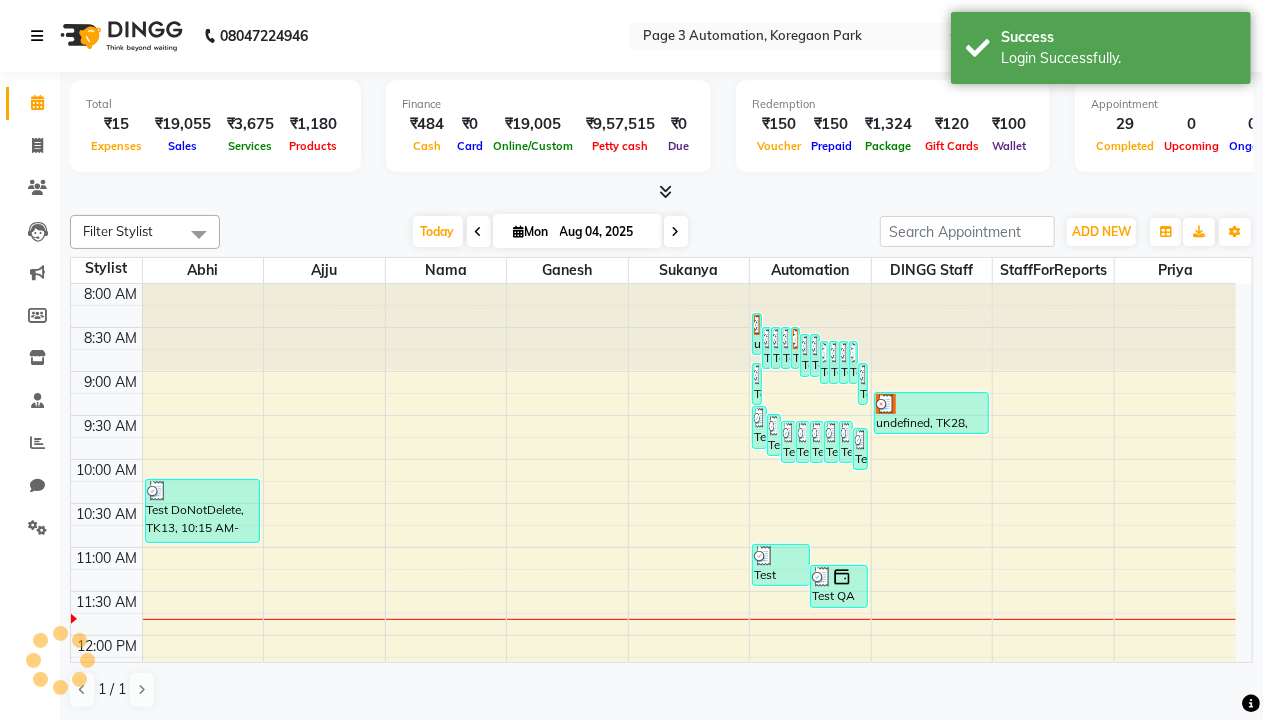 click at bounding box center (37, 36) 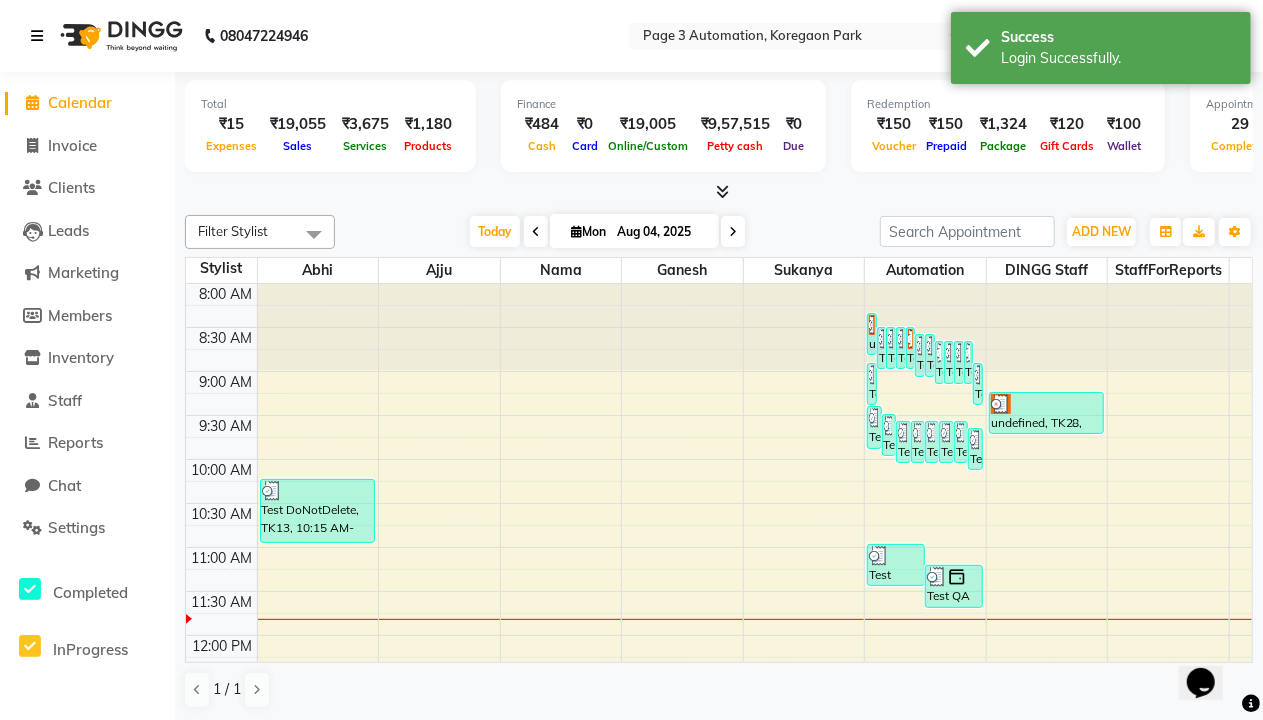 scroll, scrollTop: 0, scrollLeft: 0, axis: both 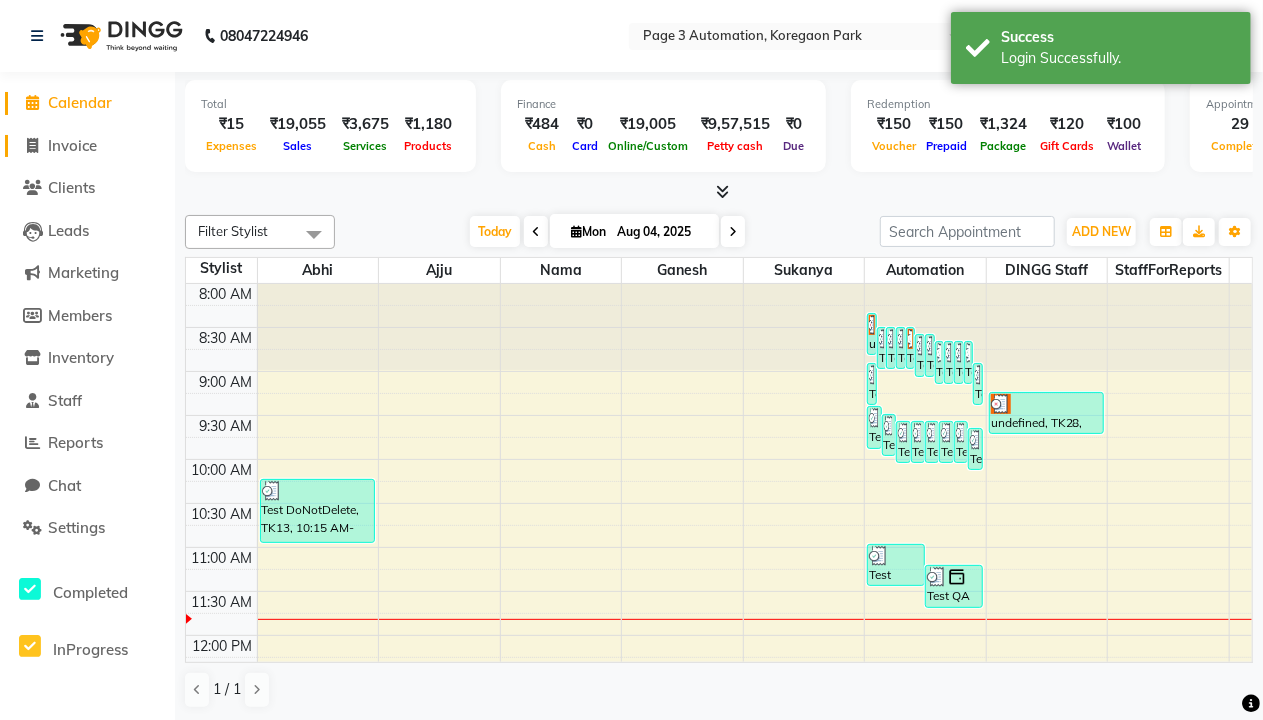 click on "Invoice" 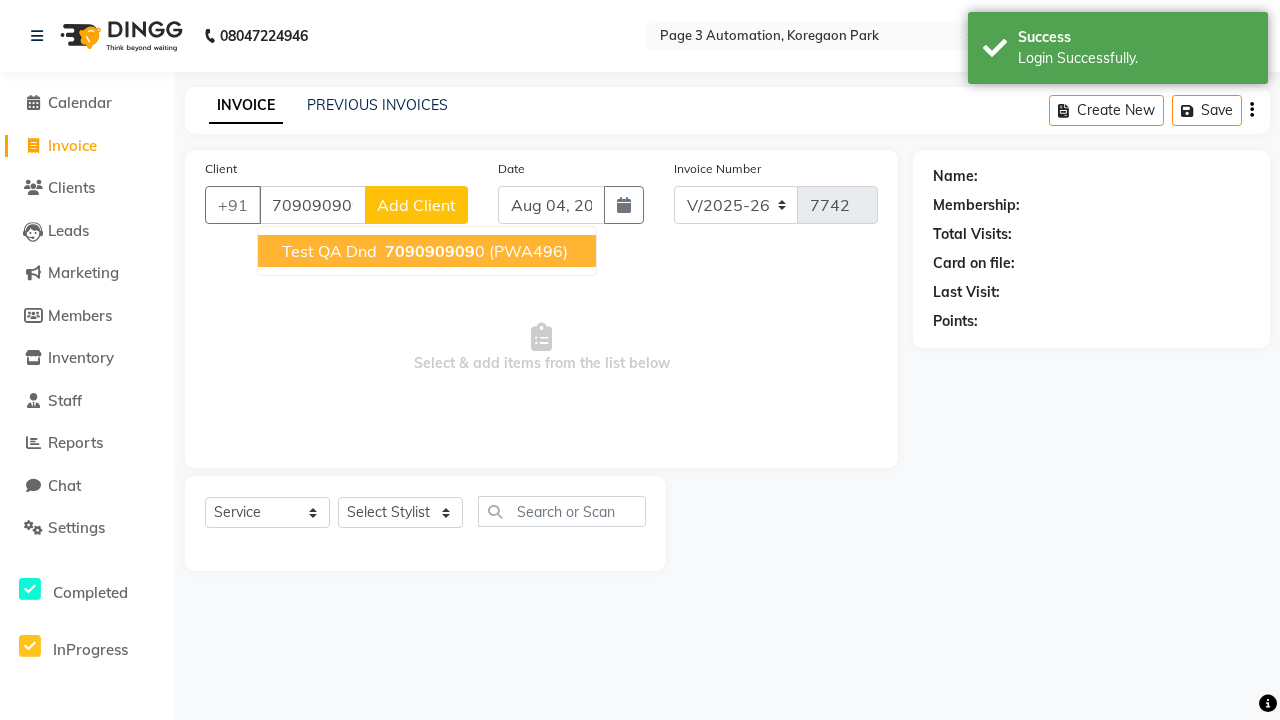 click on "709090909" at bounding box center [430, 251] 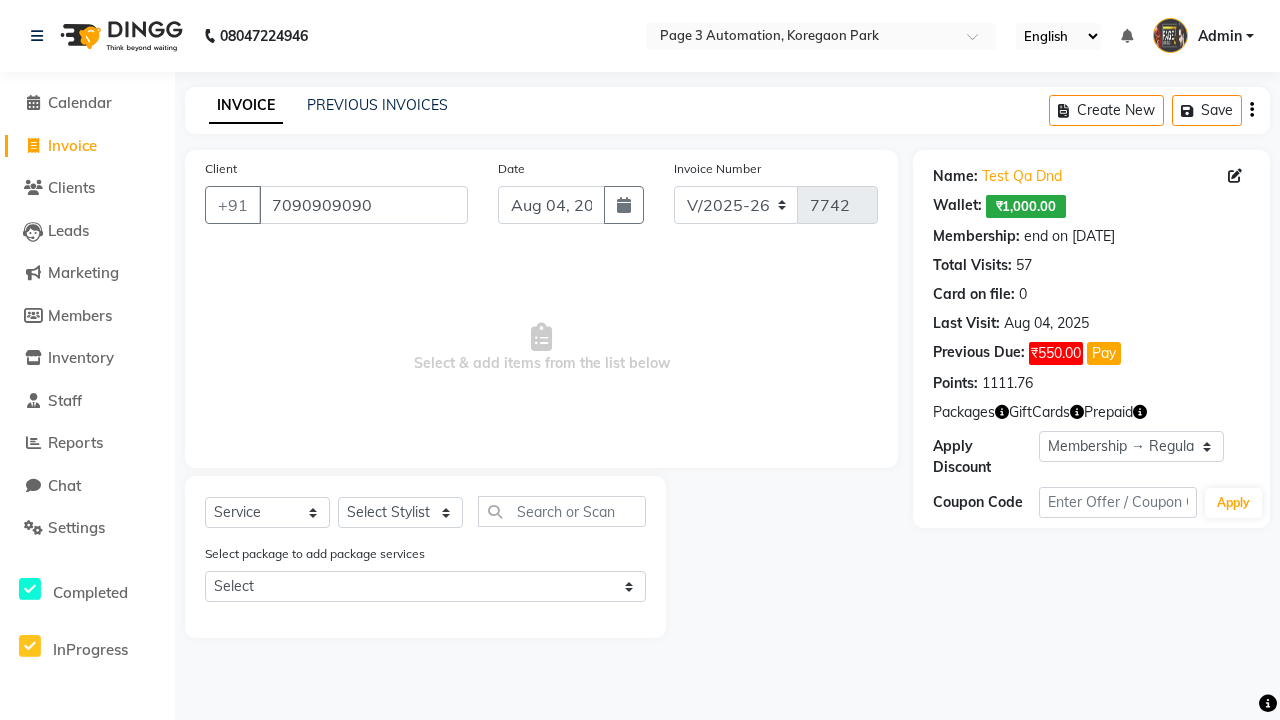select on "0:" 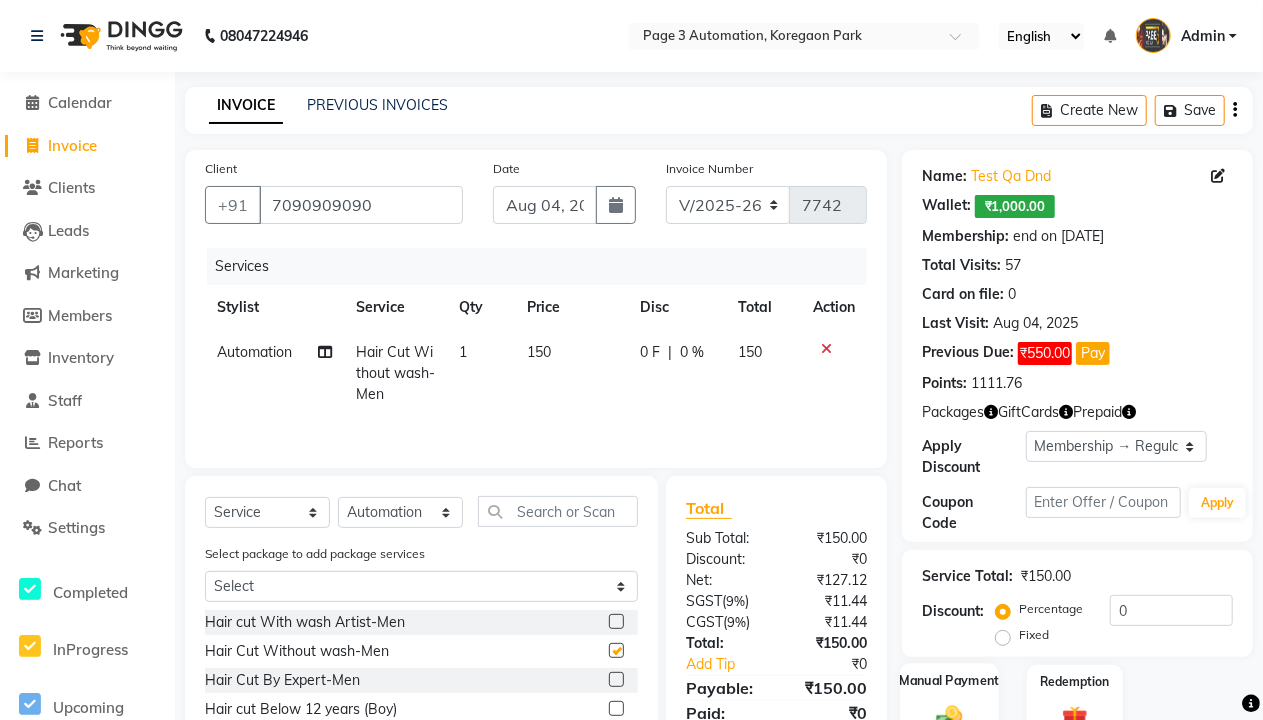 click 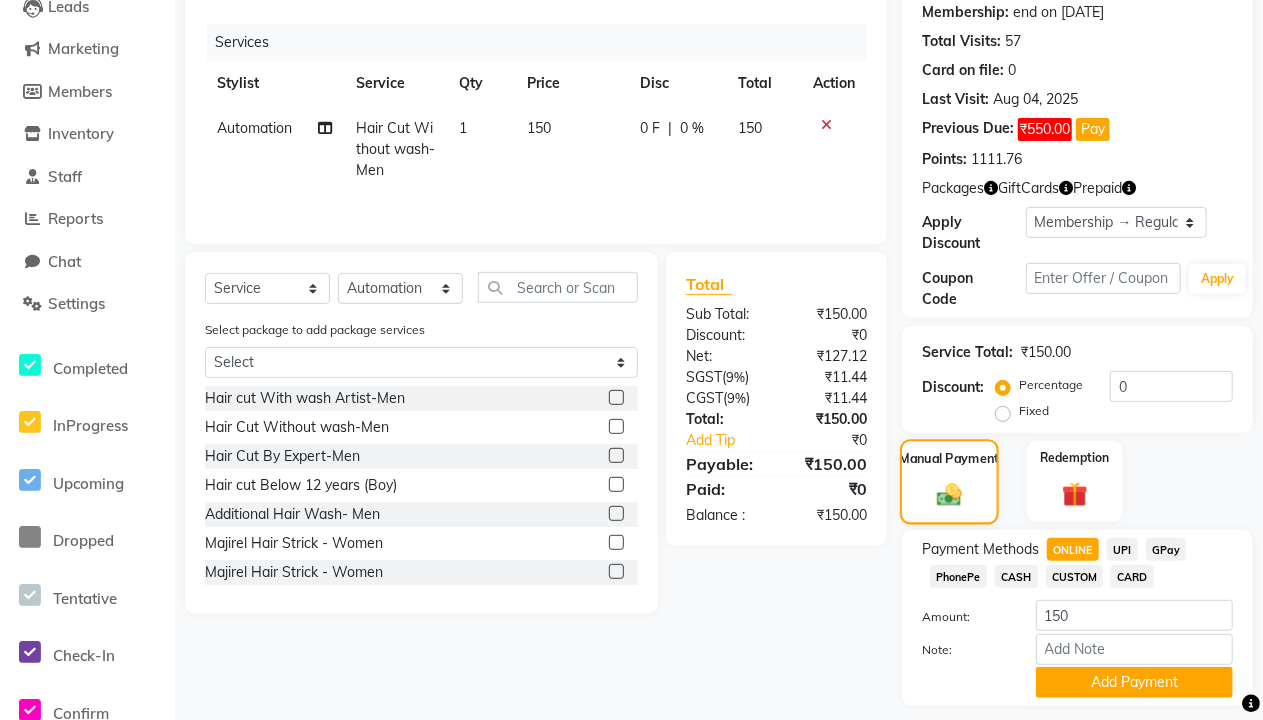 checkbox on "false" 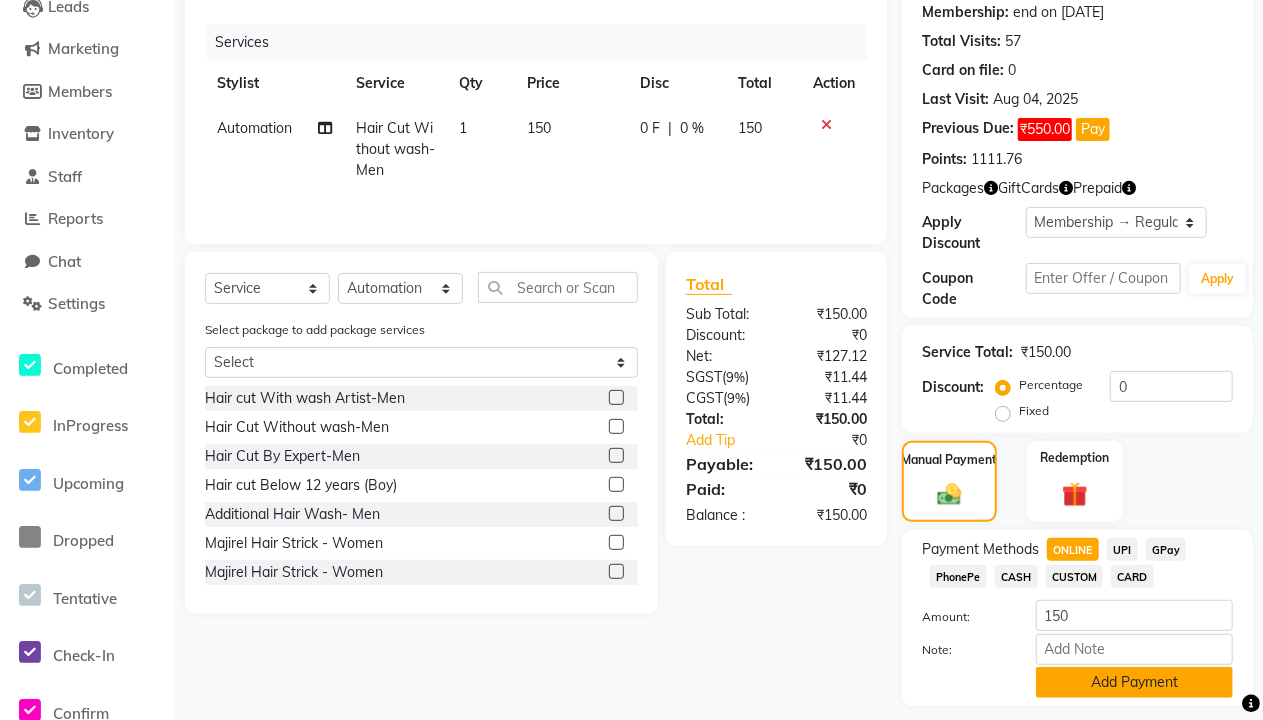 click on "Add Payment" 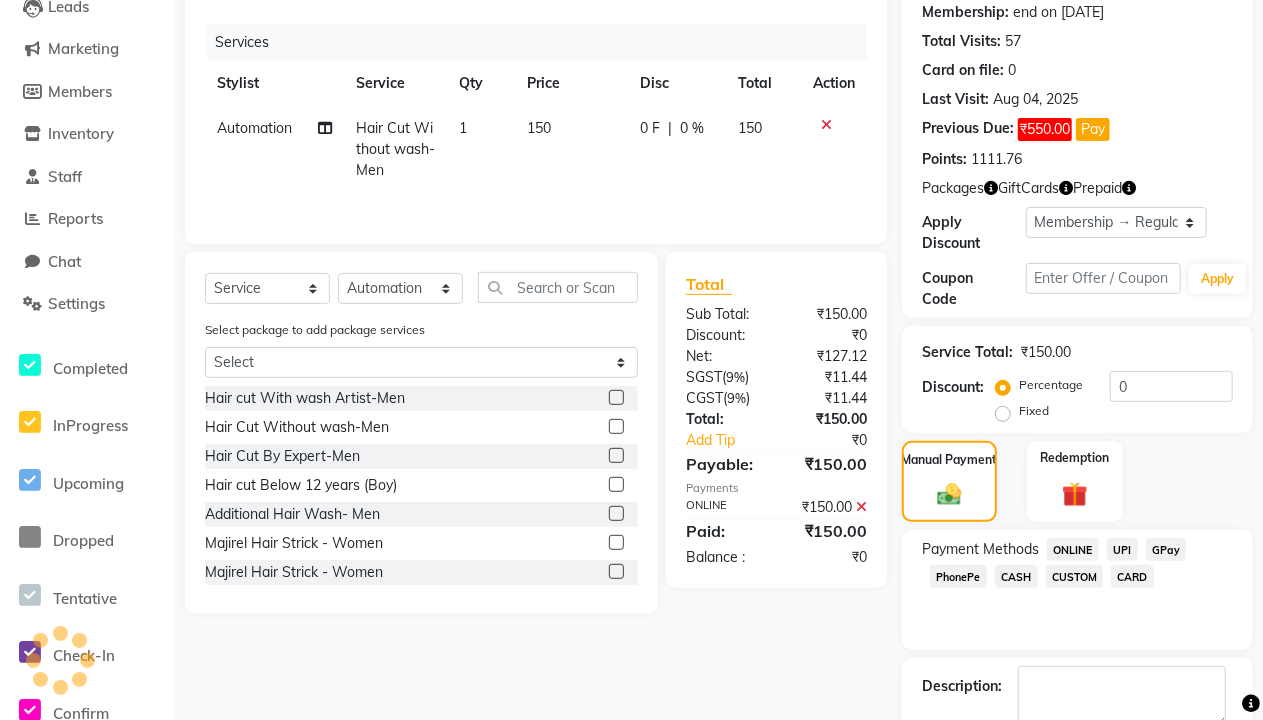 scroll, scrollTop: 336, scrollLeft: 0, axis: vertical 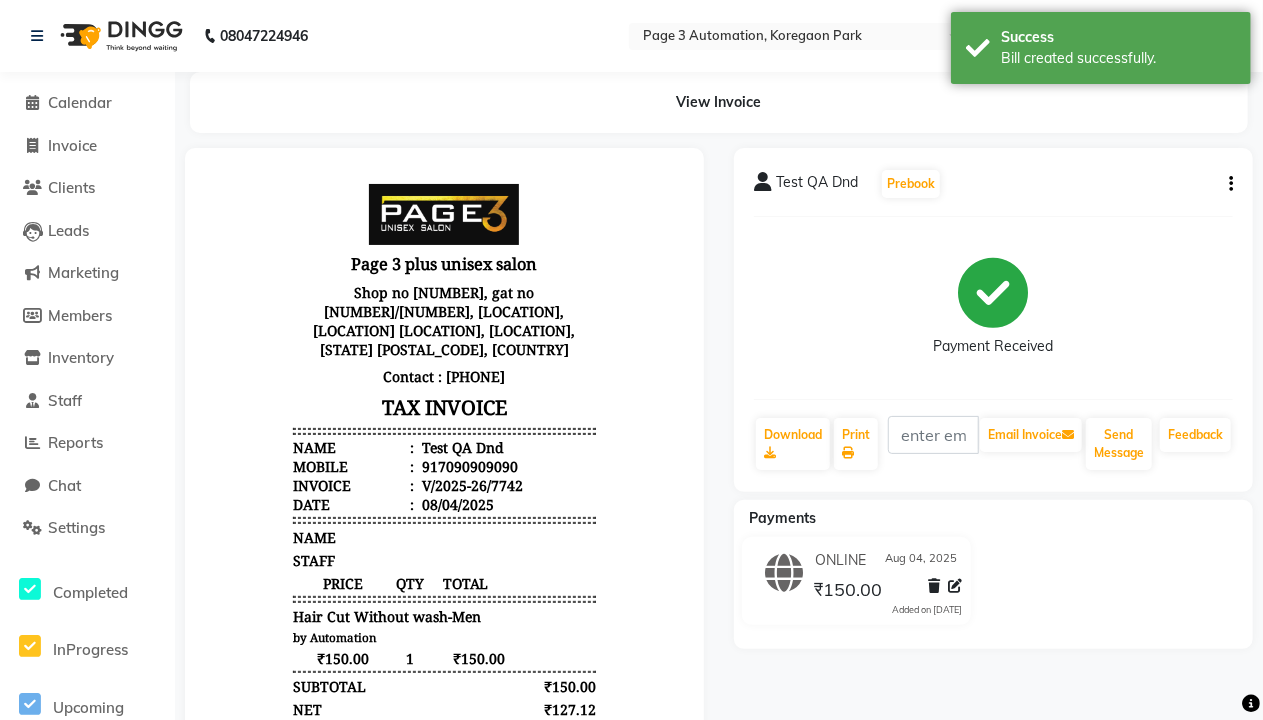 click 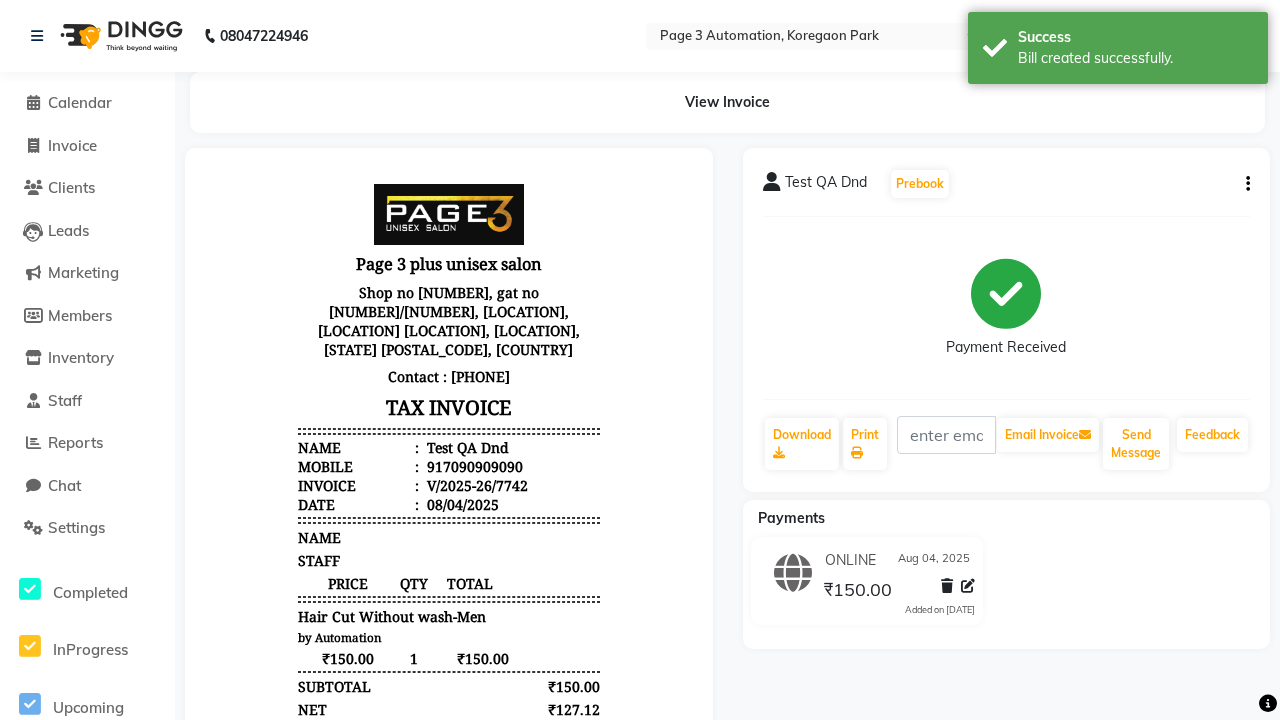 select on "5" 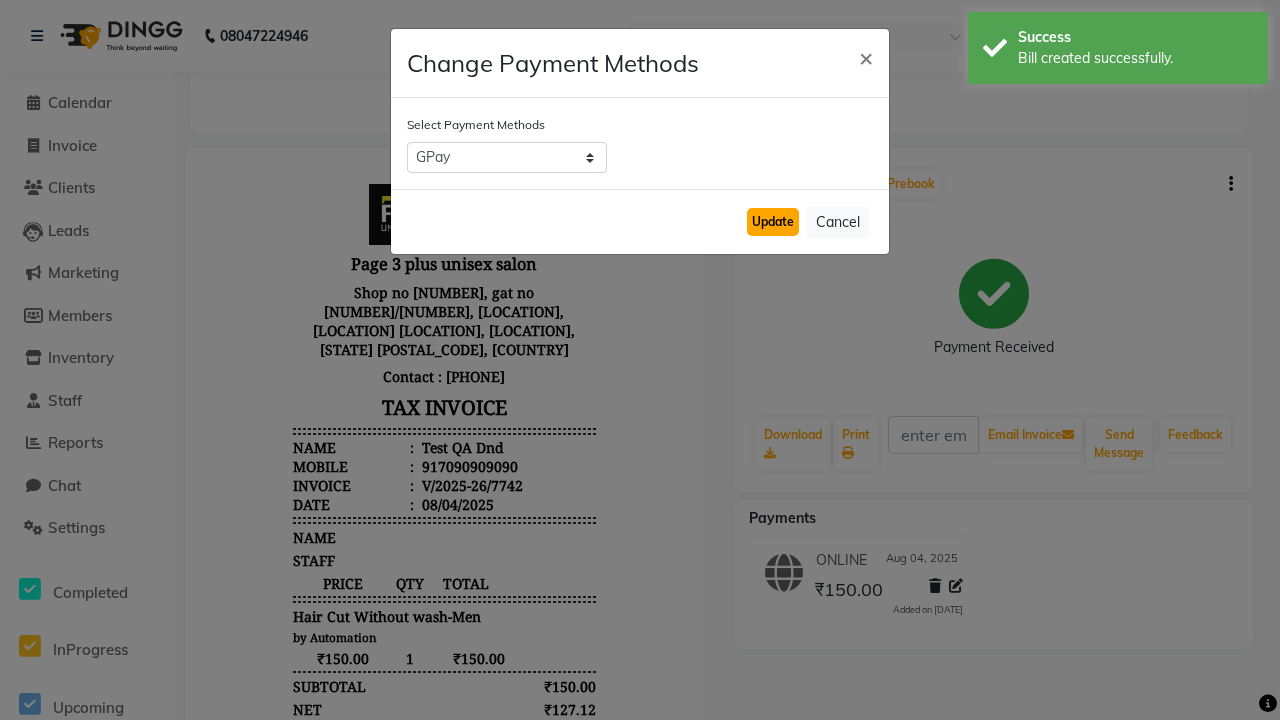 click on "Update" 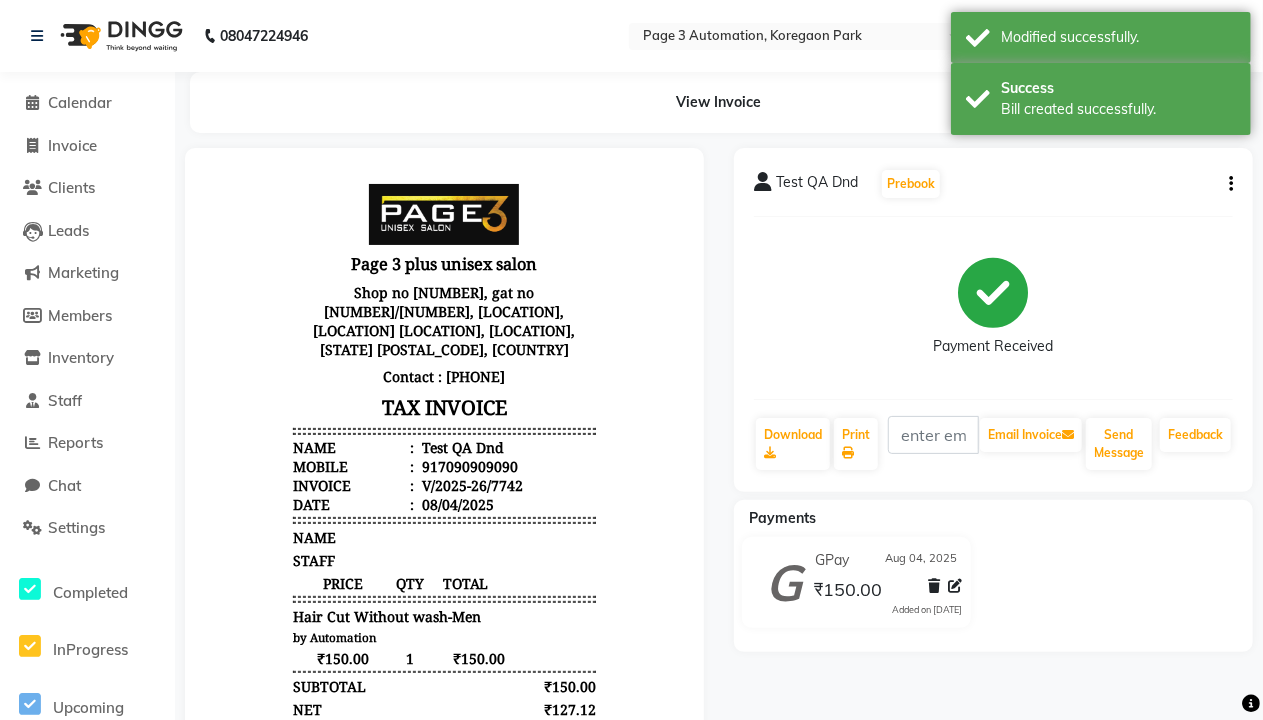 click on "Success   Bill created successfully." at bounding box center (1101, 99) 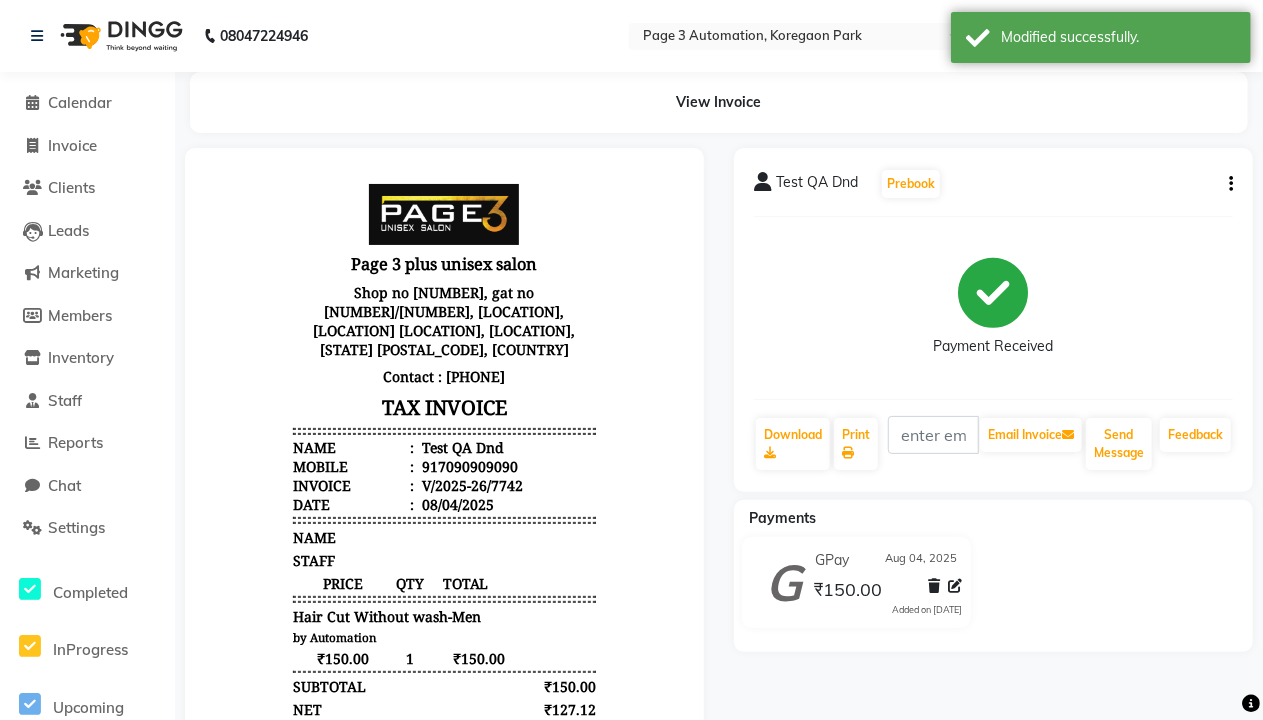click 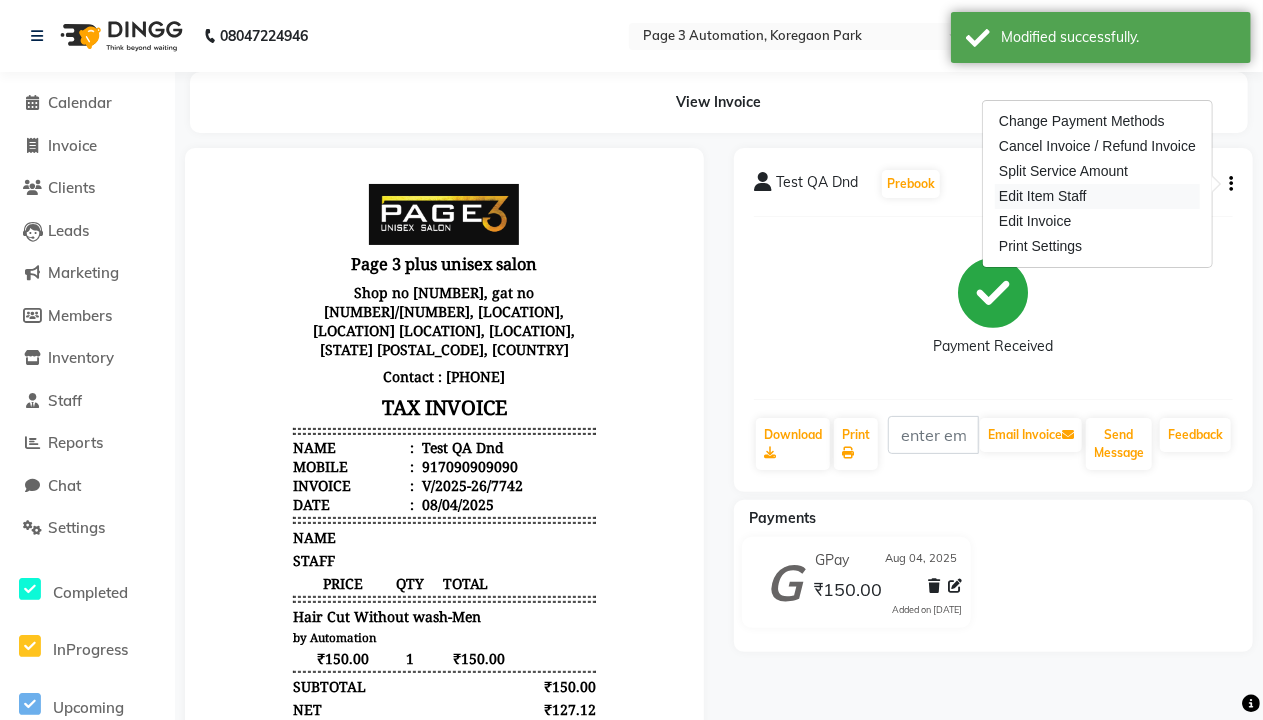 click on "Edit Item Staff" at bounding box center (1097, 196) 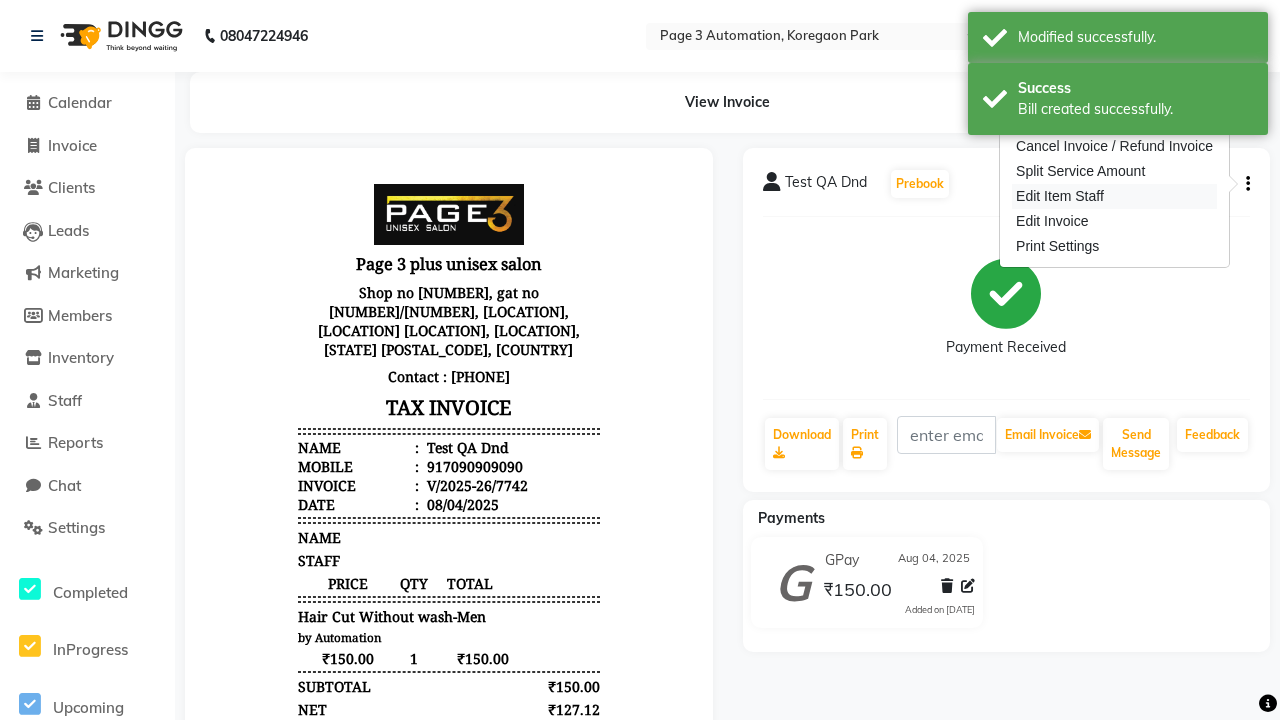 select on "77829" 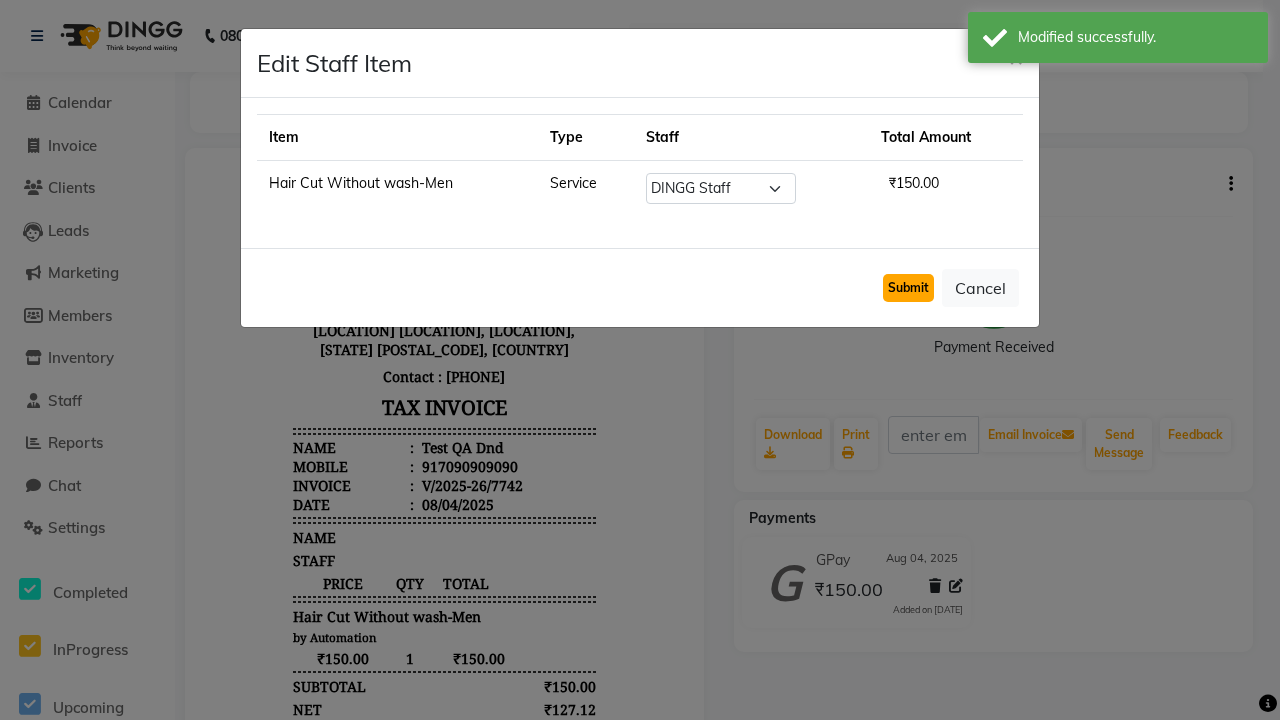 click on "Submit" 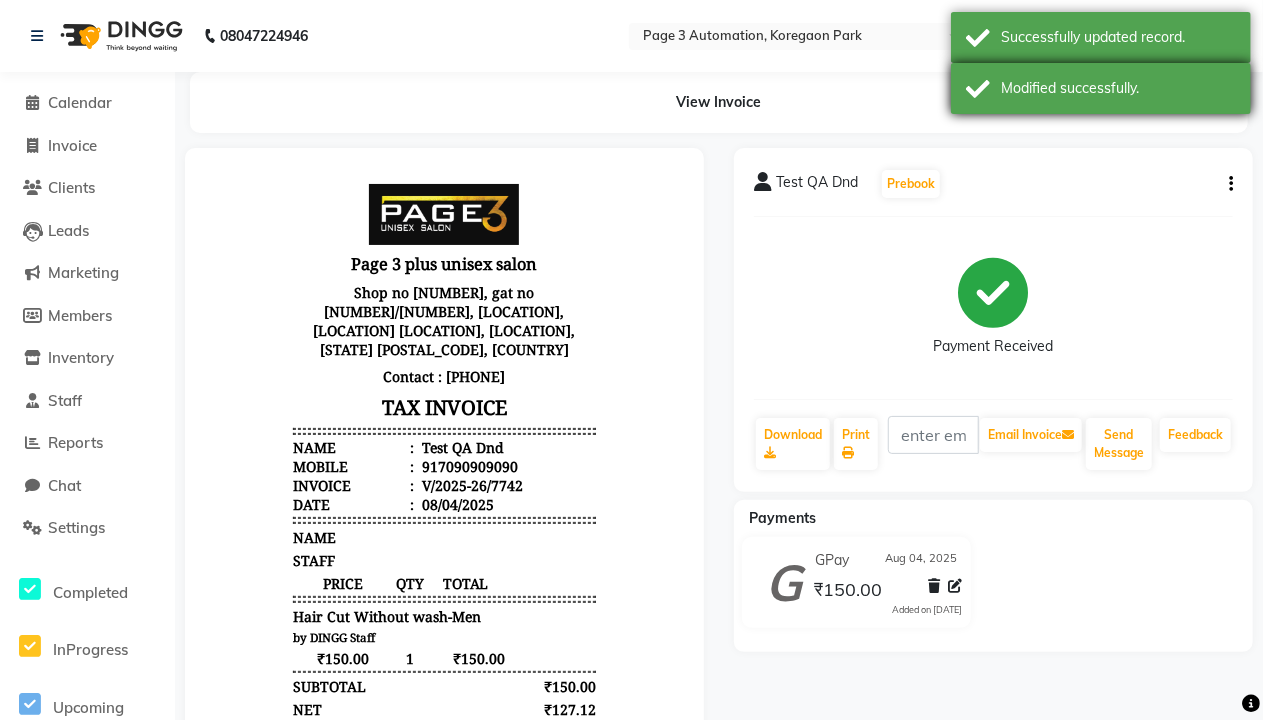 click on "Modified successfully." at bounding box center (1101, 88) 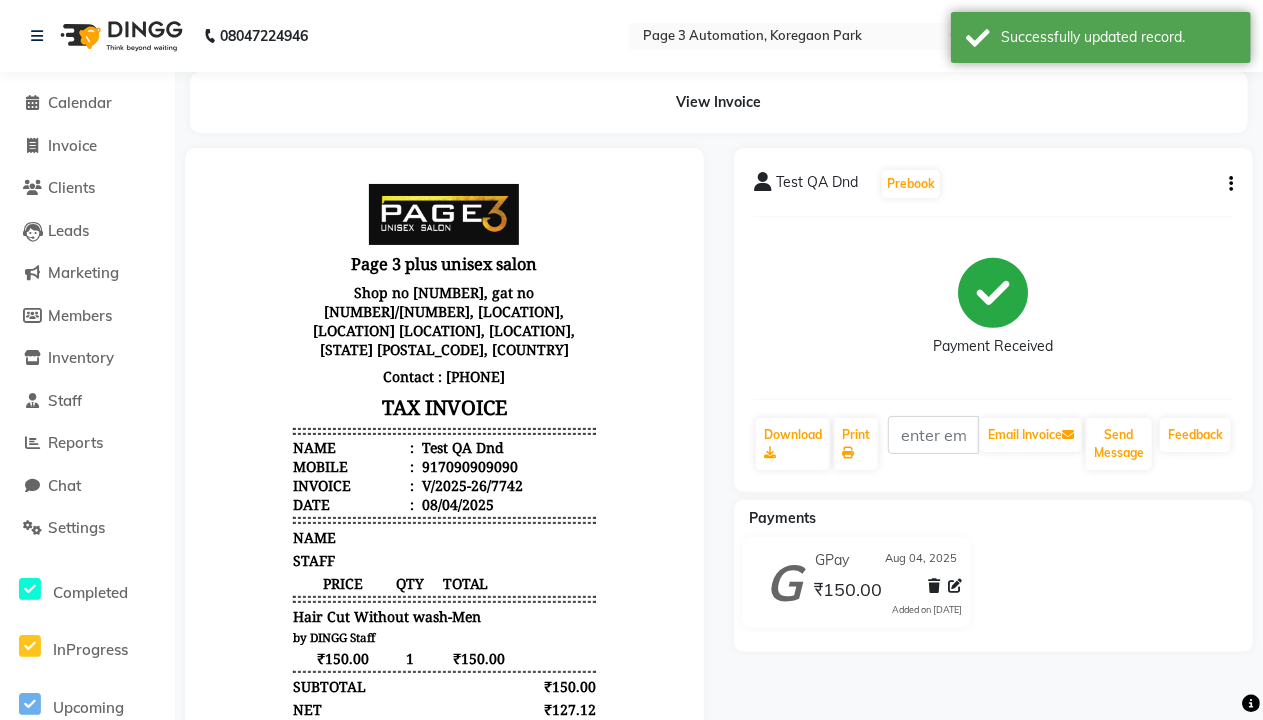 click 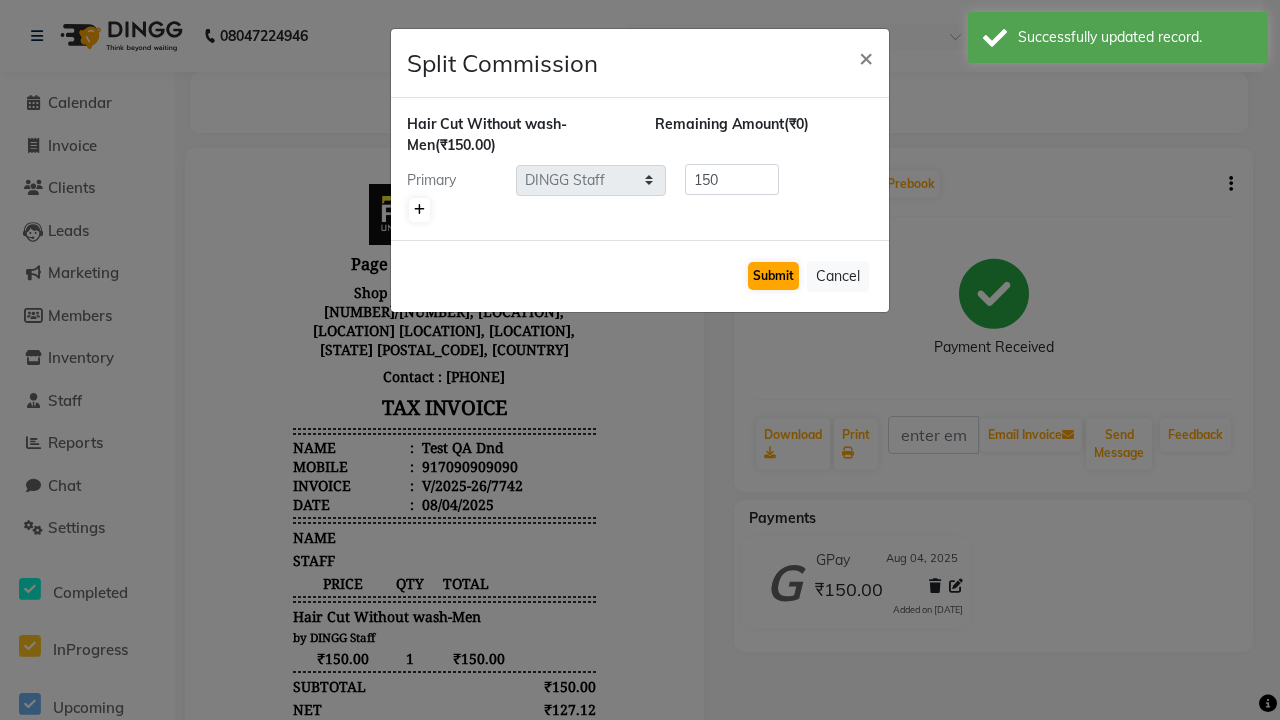 click 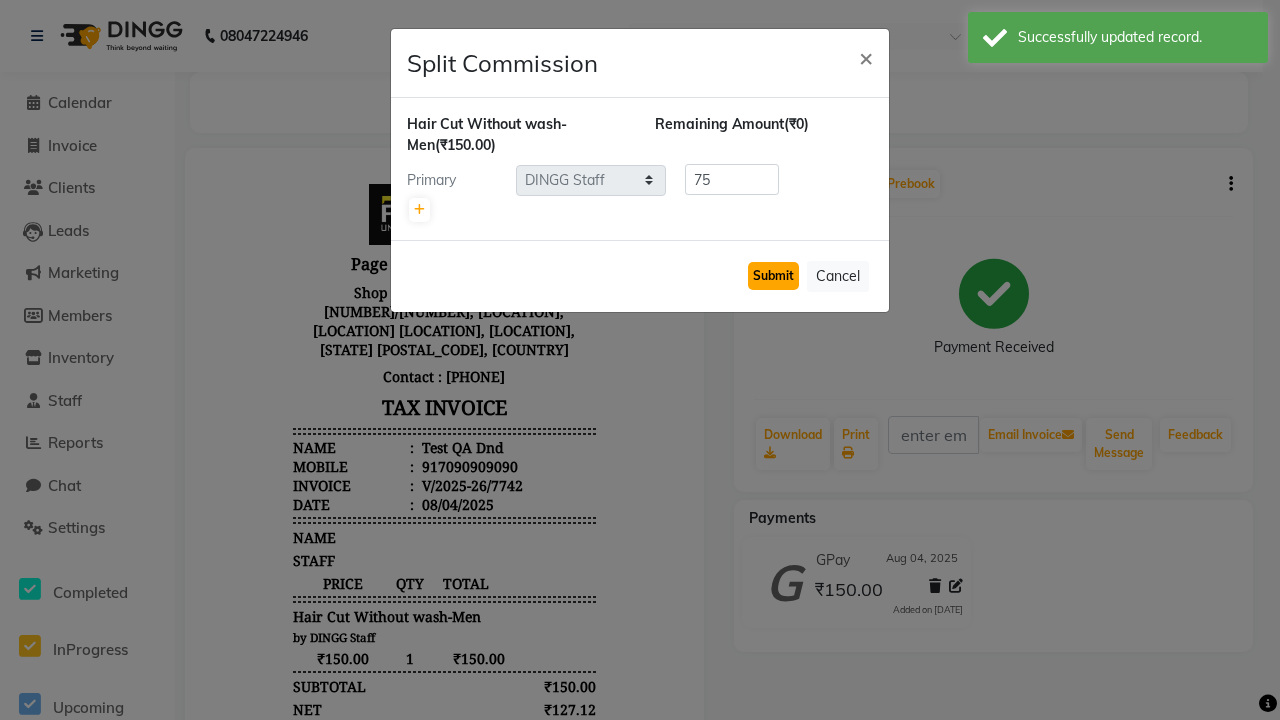 click on "Submit" 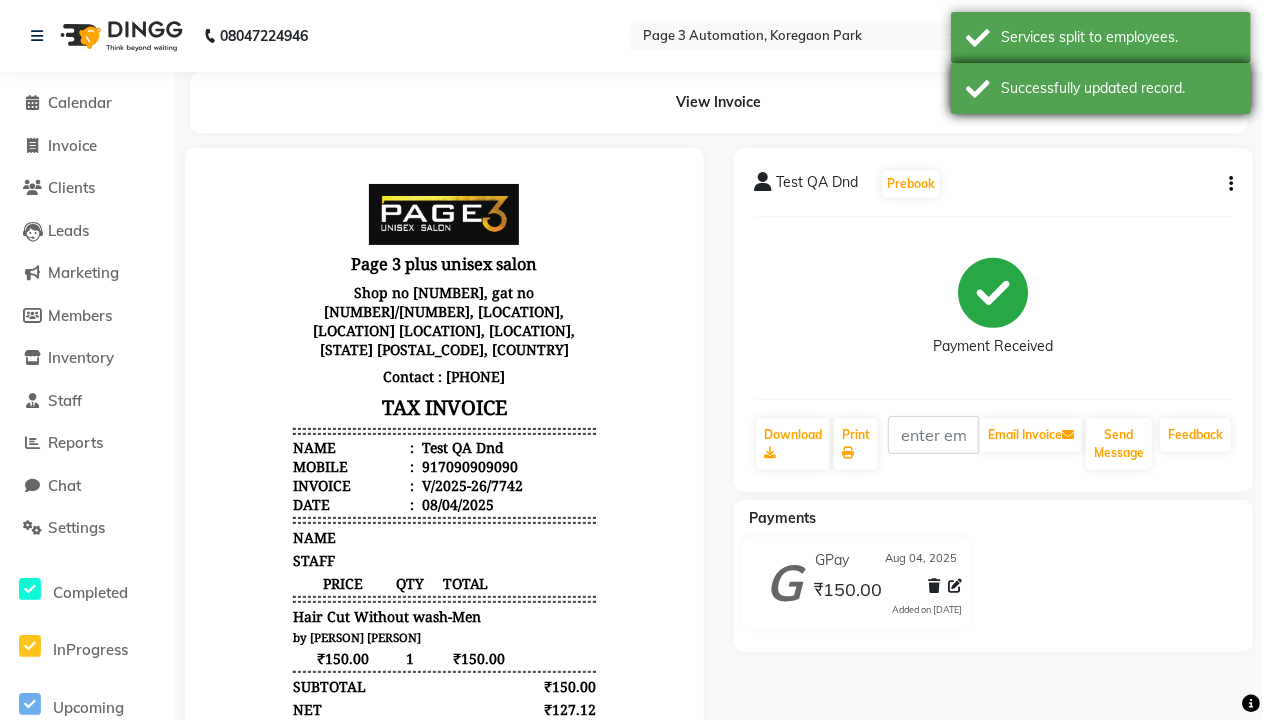click on "Successfully updated record." at bounding box center [1101, 88] 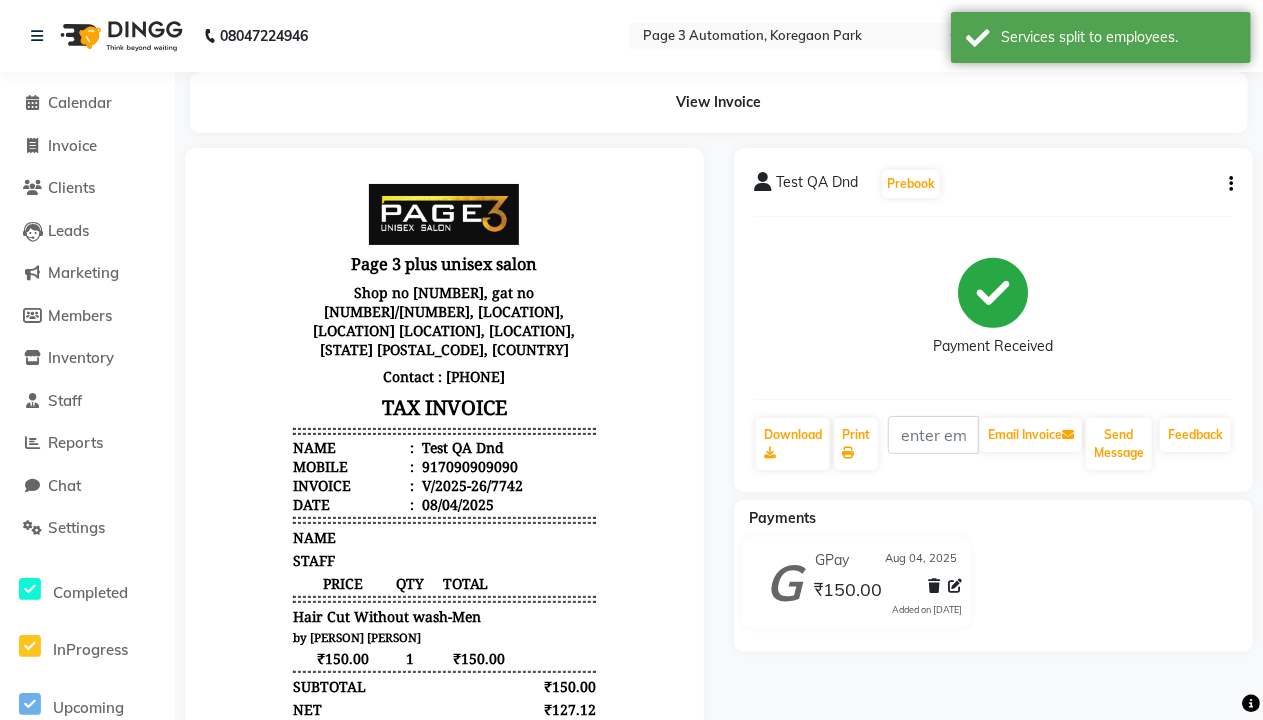 scroll, scrollTop: 0, scrollLeft: 5, axis: horizontal 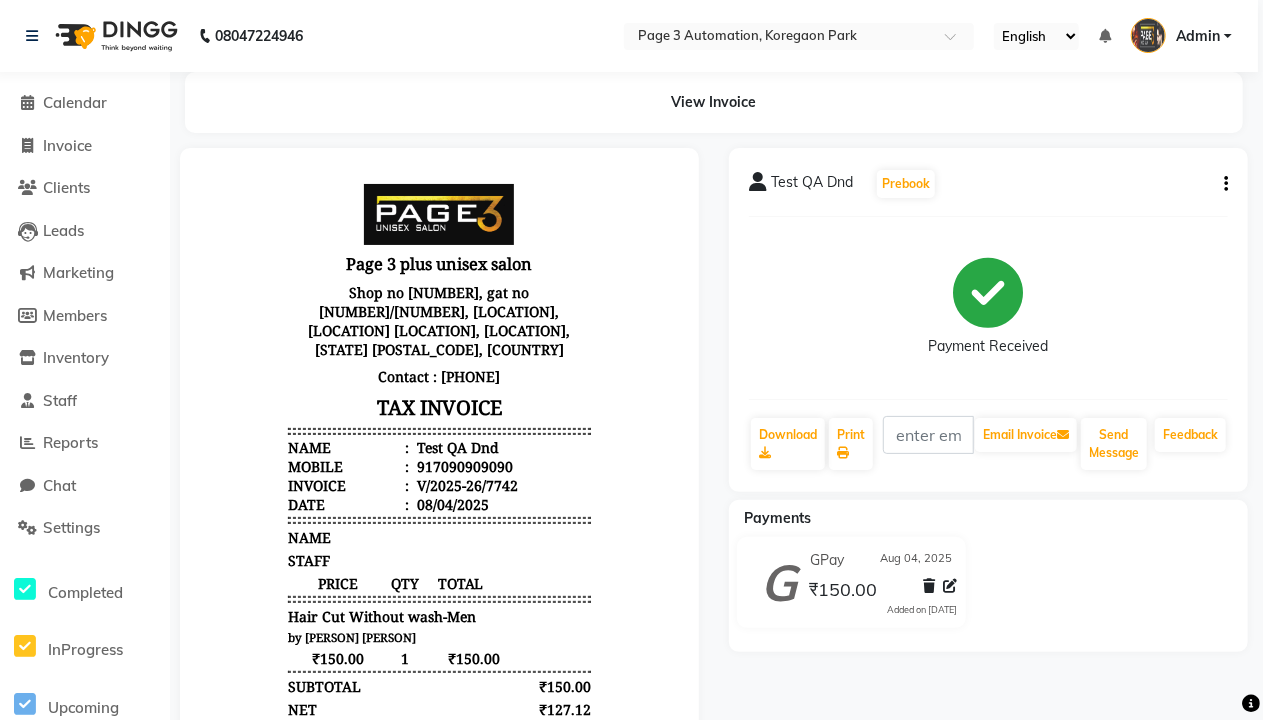click on "Admin" at bounding box center (1198, 36) 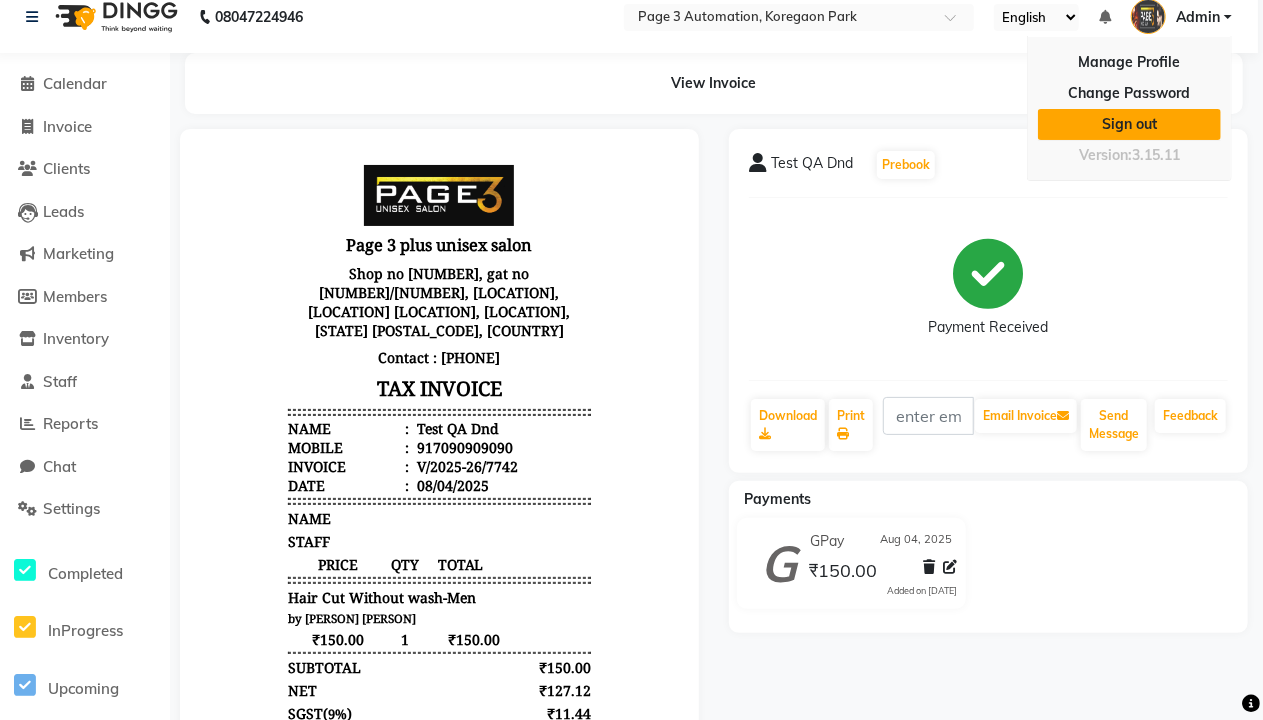 click on "Sign out" at bounding box center (1129, 124) 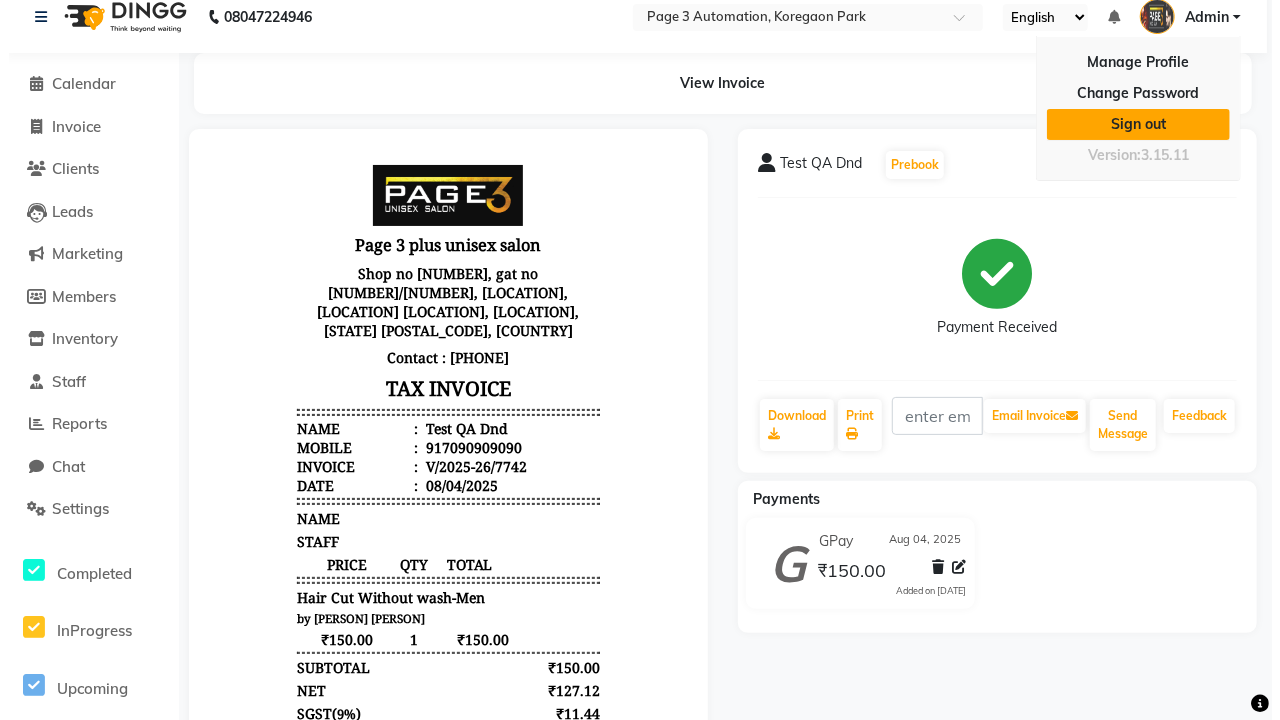 scroll, scrollTop: 0, scrollLeft: 0, axis: both 